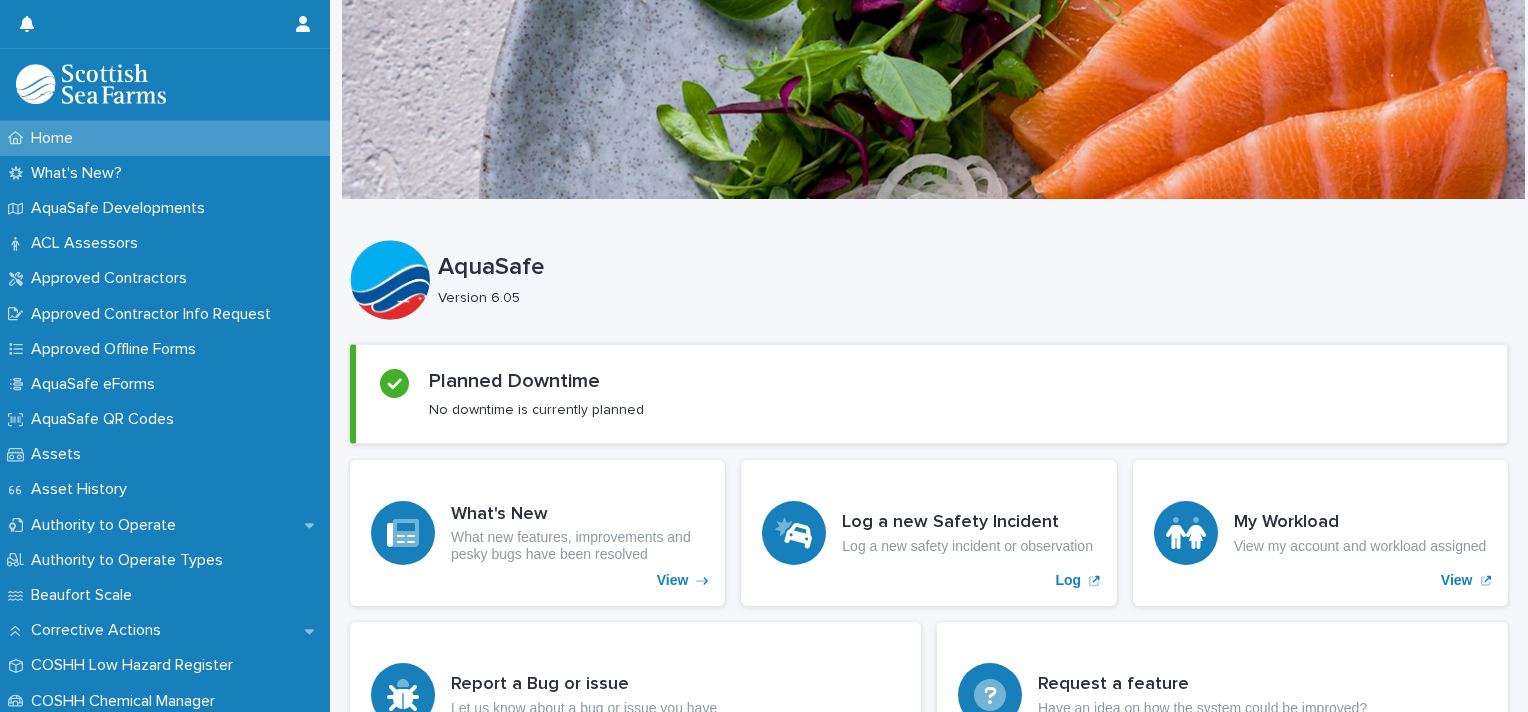 scroll, scrollTop: 0, scrollLeft: 0, axis: both 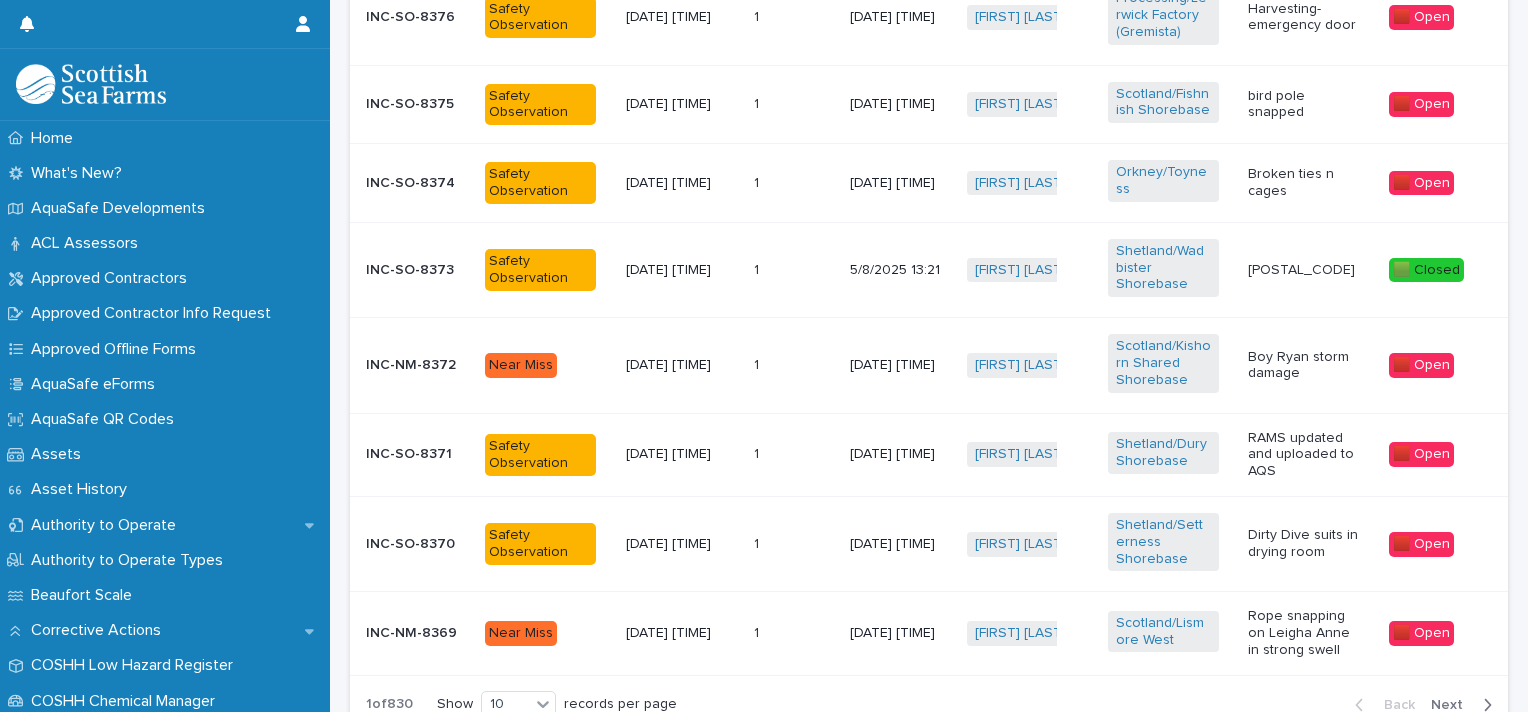 click on "Dirty Dive suits in drying room" at bounding box center [1303, 544] 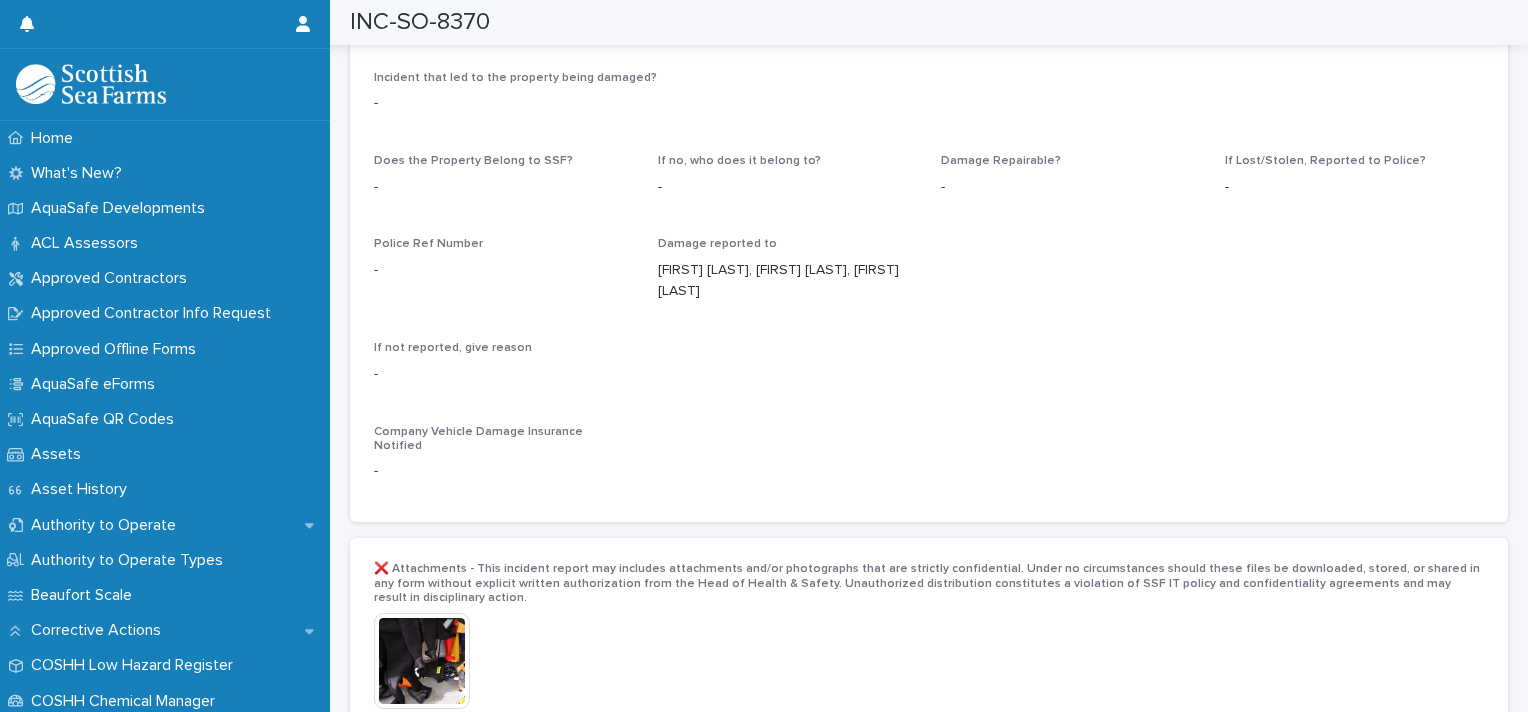 scroll, scrollTop: 3698, scrollLeft: 0, axis: vertical 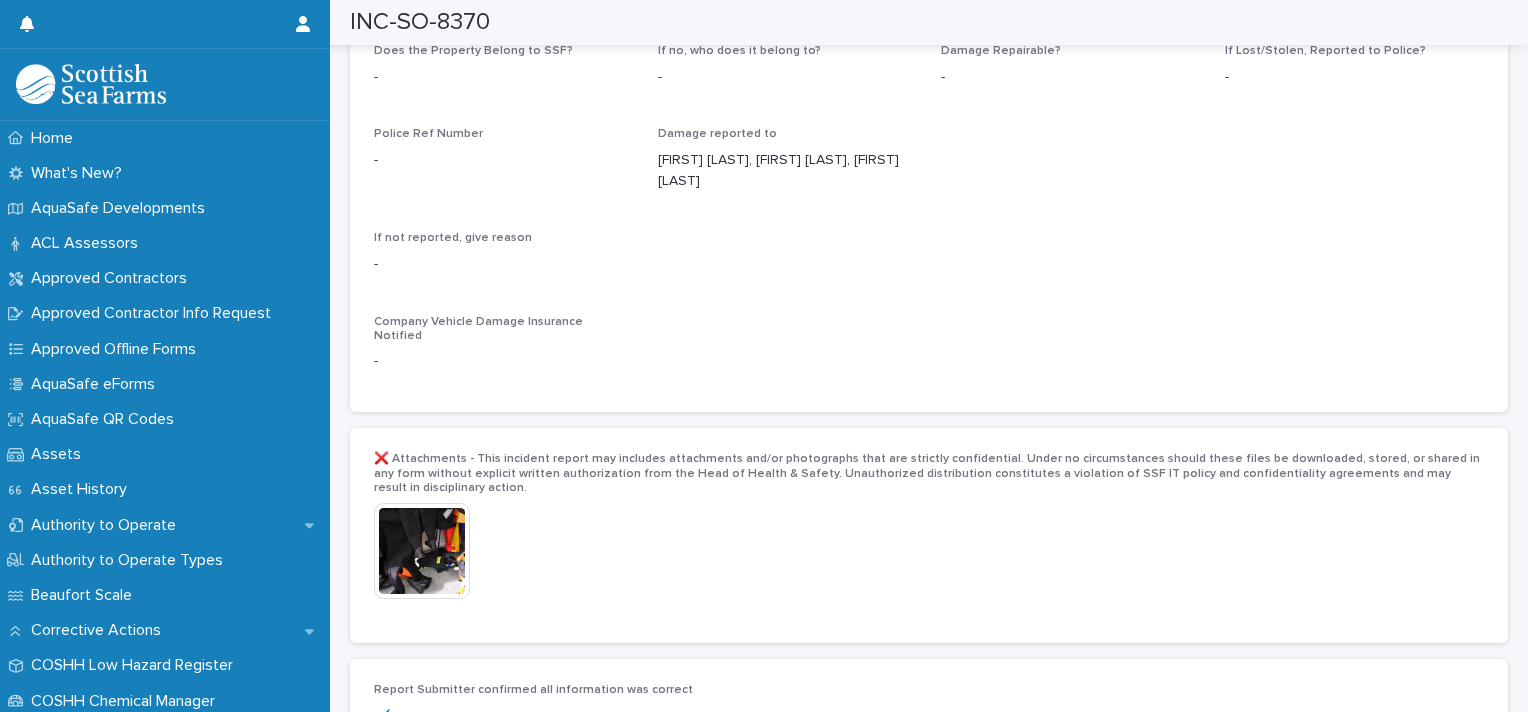 click at bounding box center [422, 551] 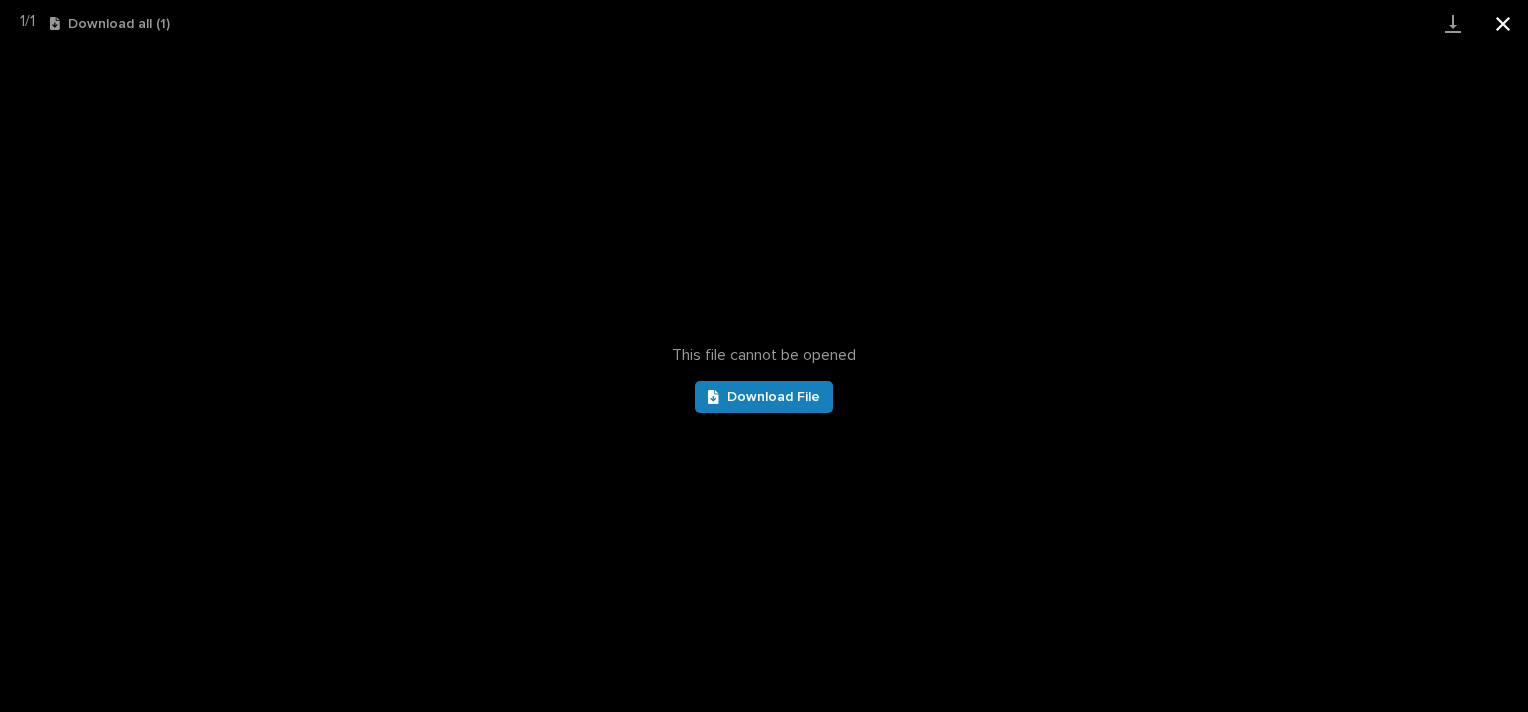 click at bounding box center (1503, 23) 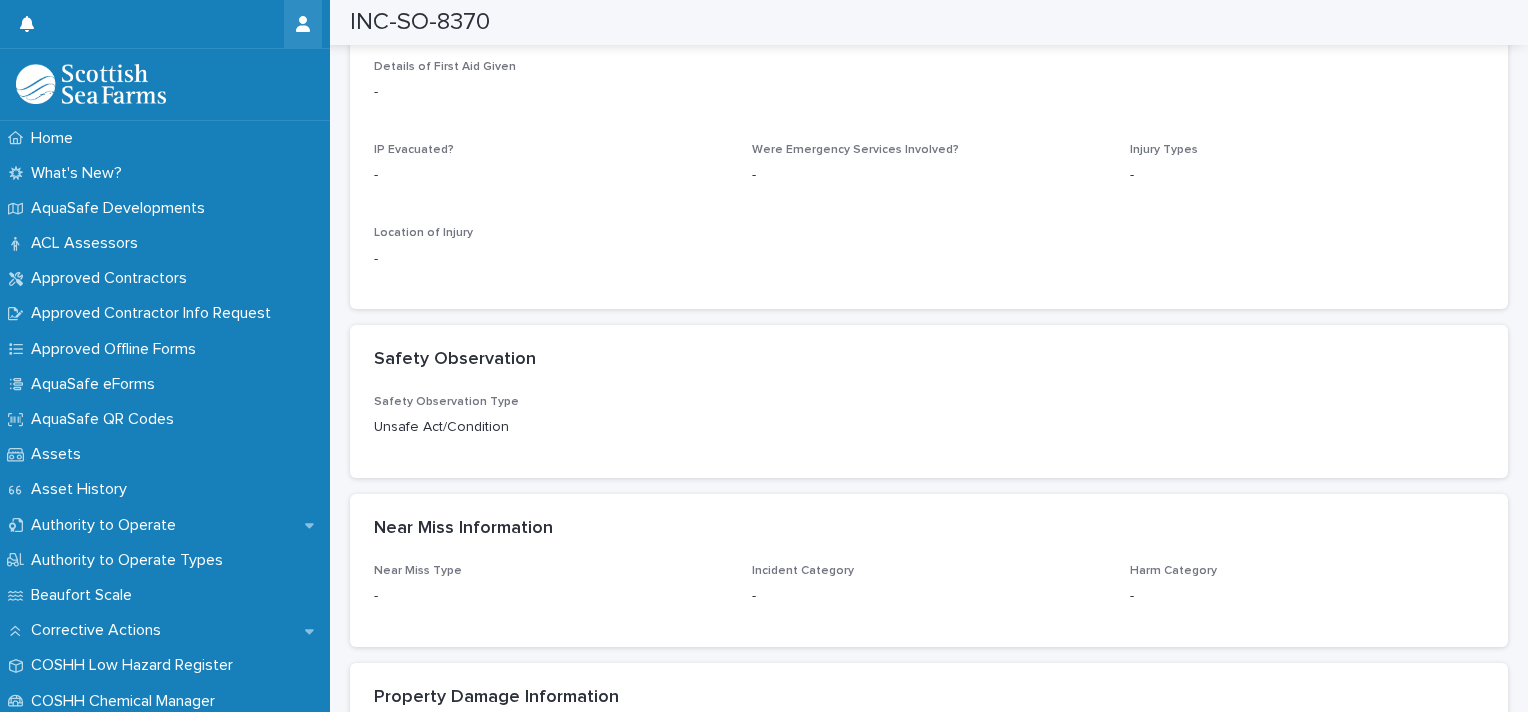 scroll, scrollTop: 2631, scrollLeft: 0, axis: vertical 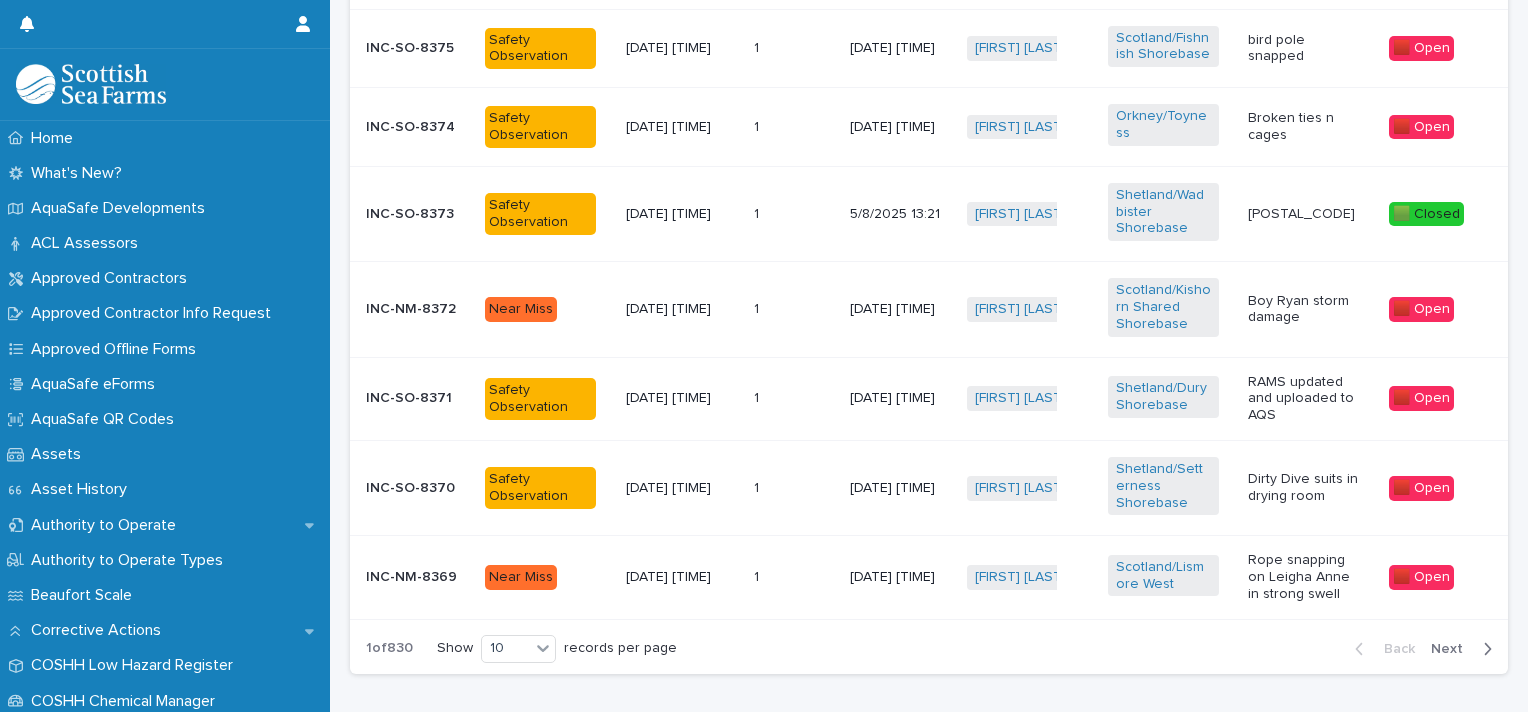 click on "Next" at bounding box center [1453, 649] 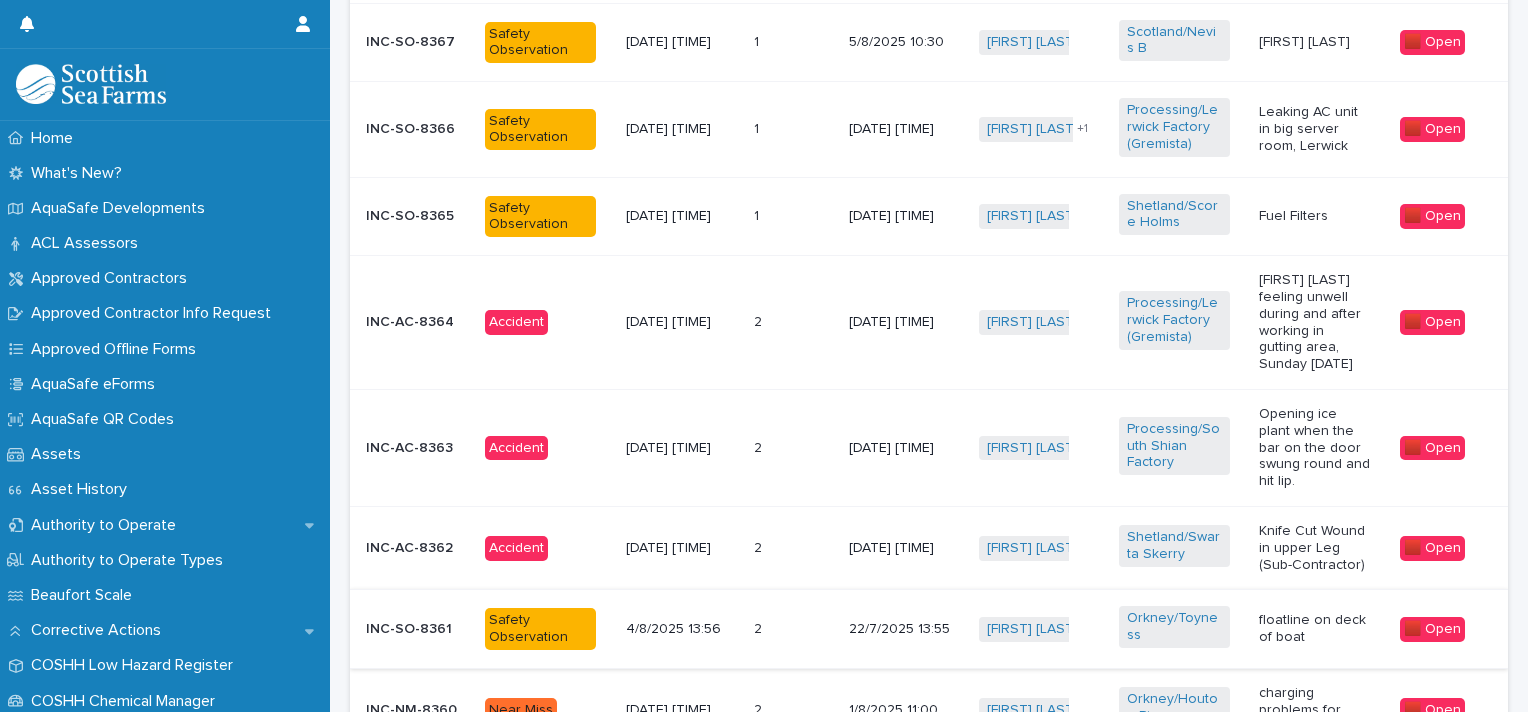 scroll, scrollTop: 1224, scrollLeft: 0, axis: vertical 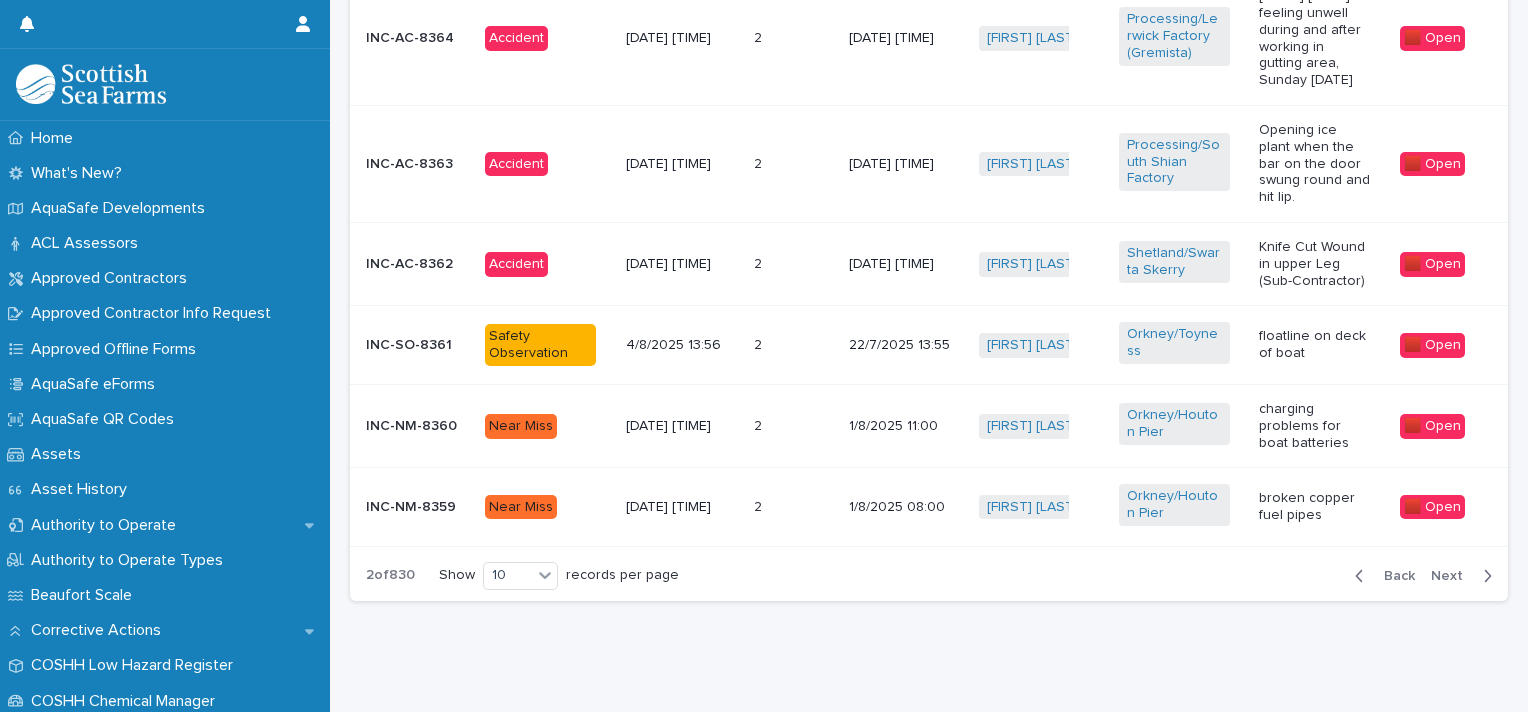 click on "Next" at bounding box center [1453, 576] 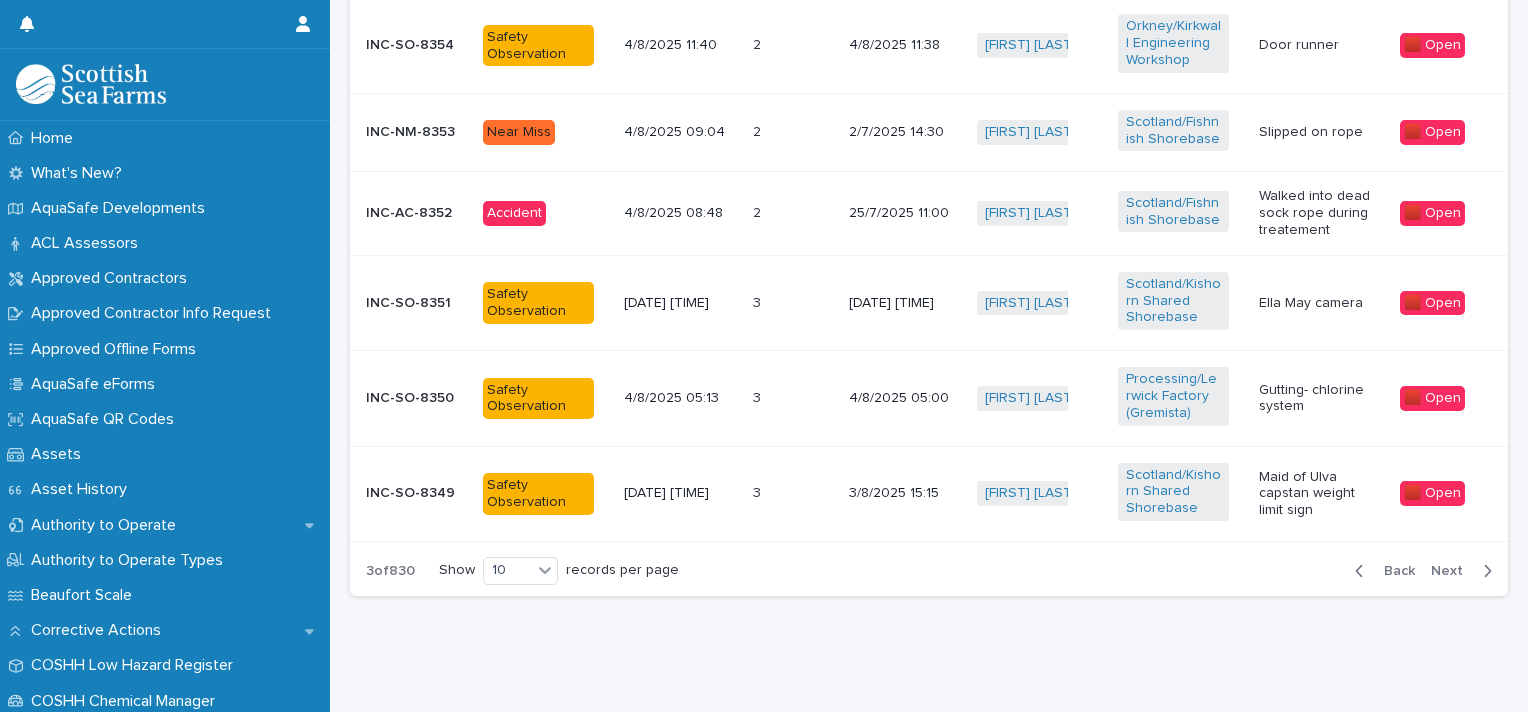 scroll, scrollTop: 1181, scrollLeft: 0, axis: vertical 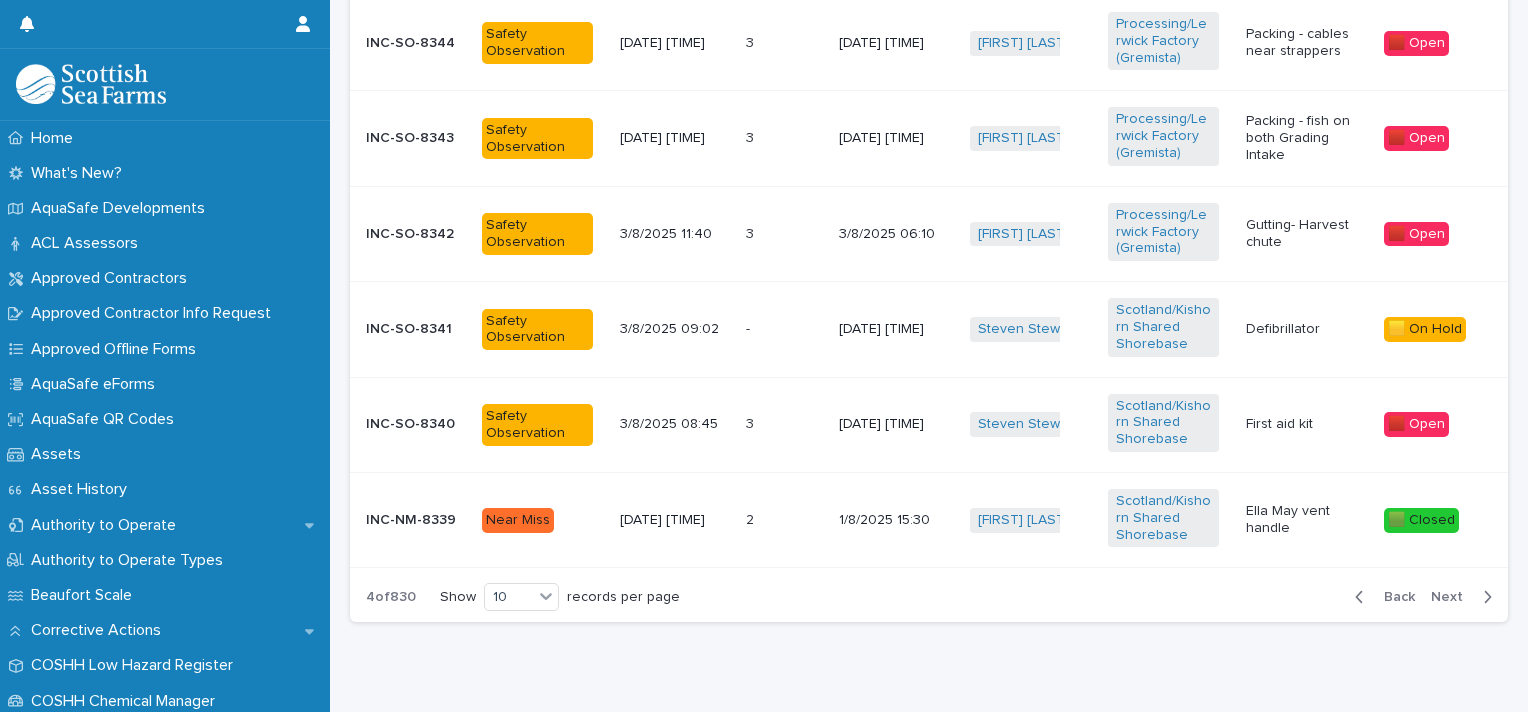 click on "Next" at bounding box center [1453, 597] 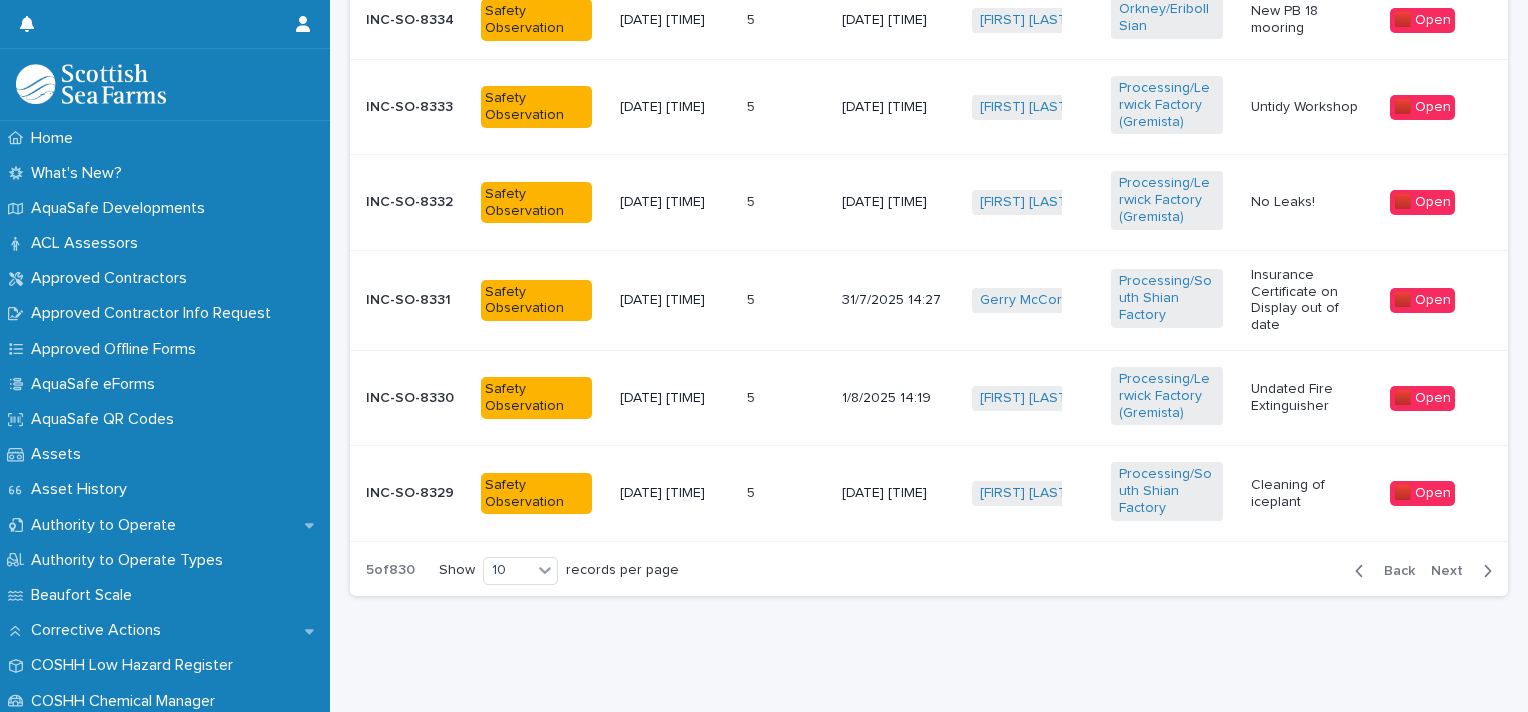 click on "Next" at bounding box center [1453, 571] 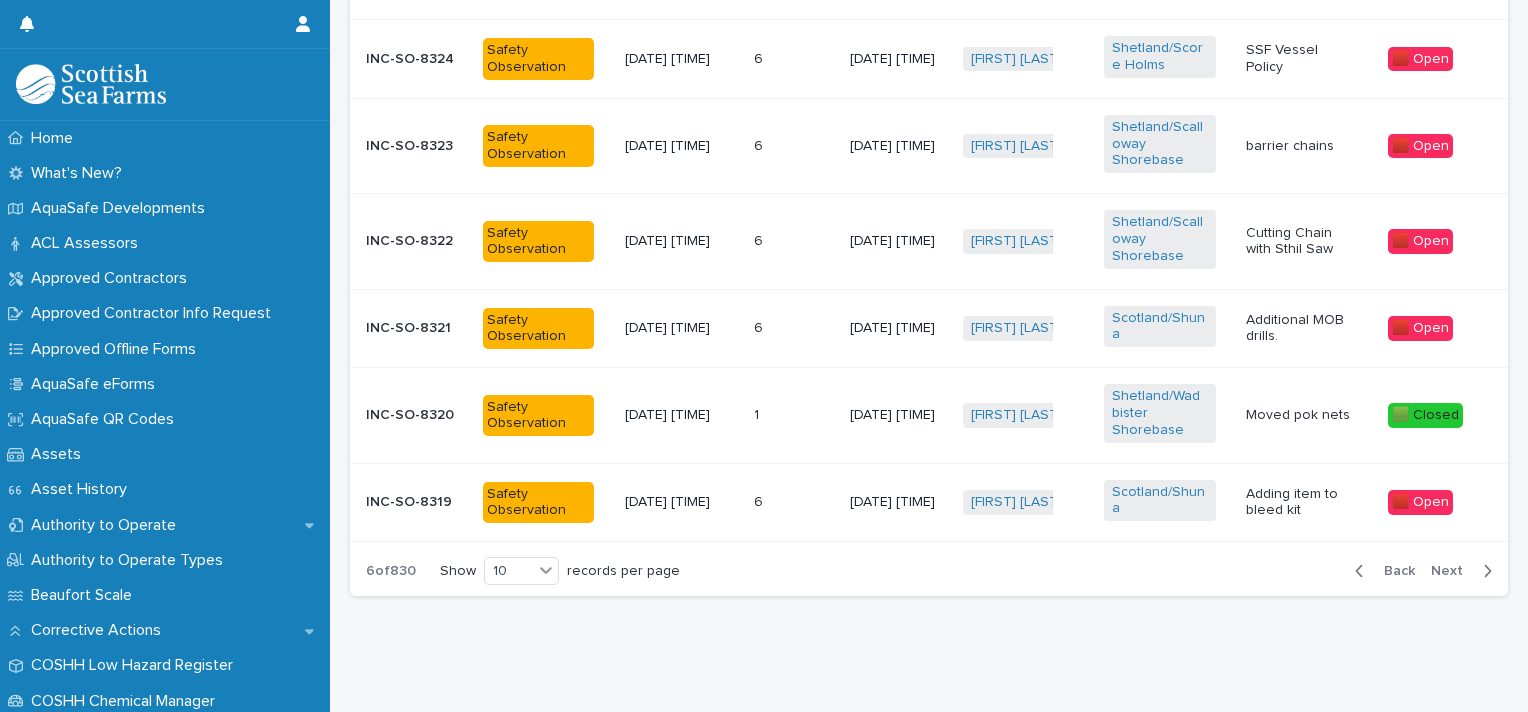 scroll, scrollTop: 1176, scrollLeft: 0, axis: vertical 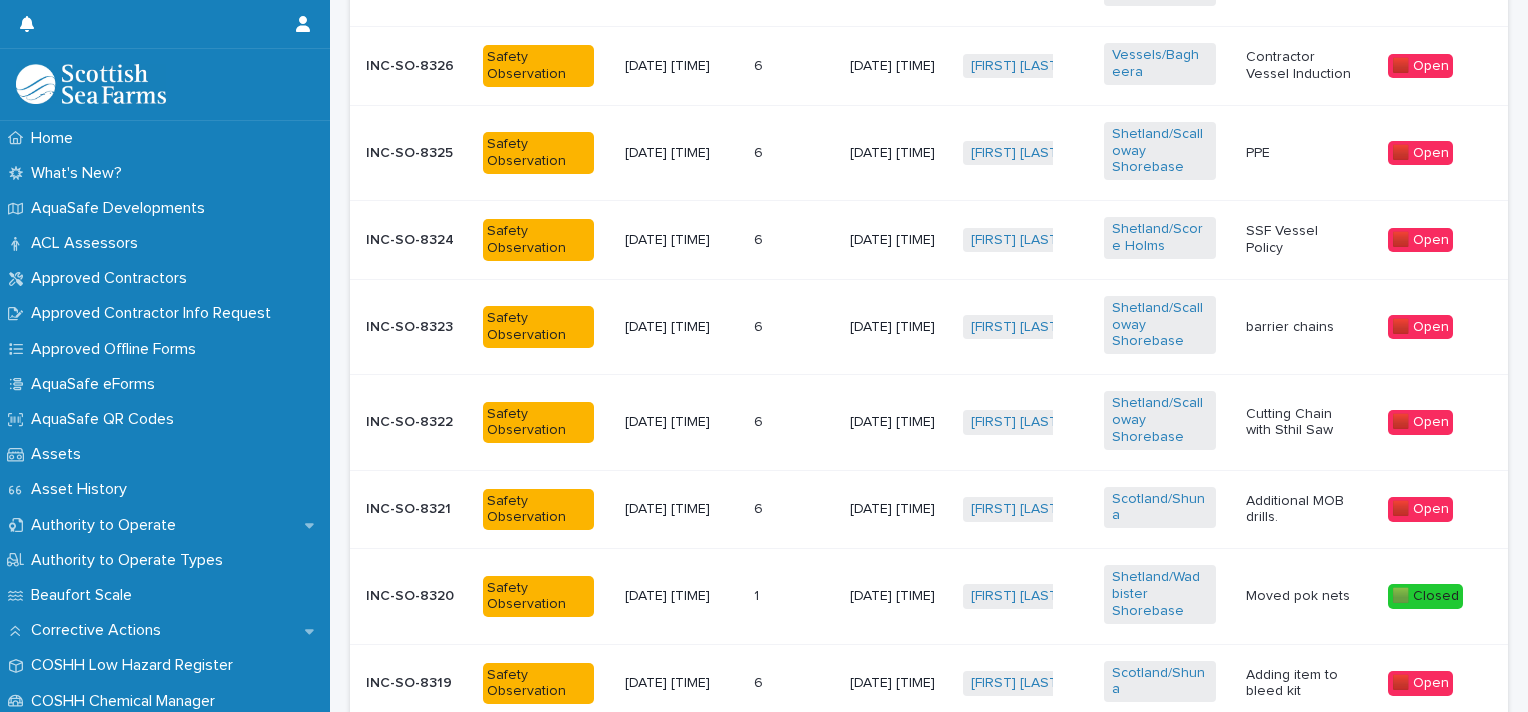 click on "barrier chains" at bounding box center [1301, 327] 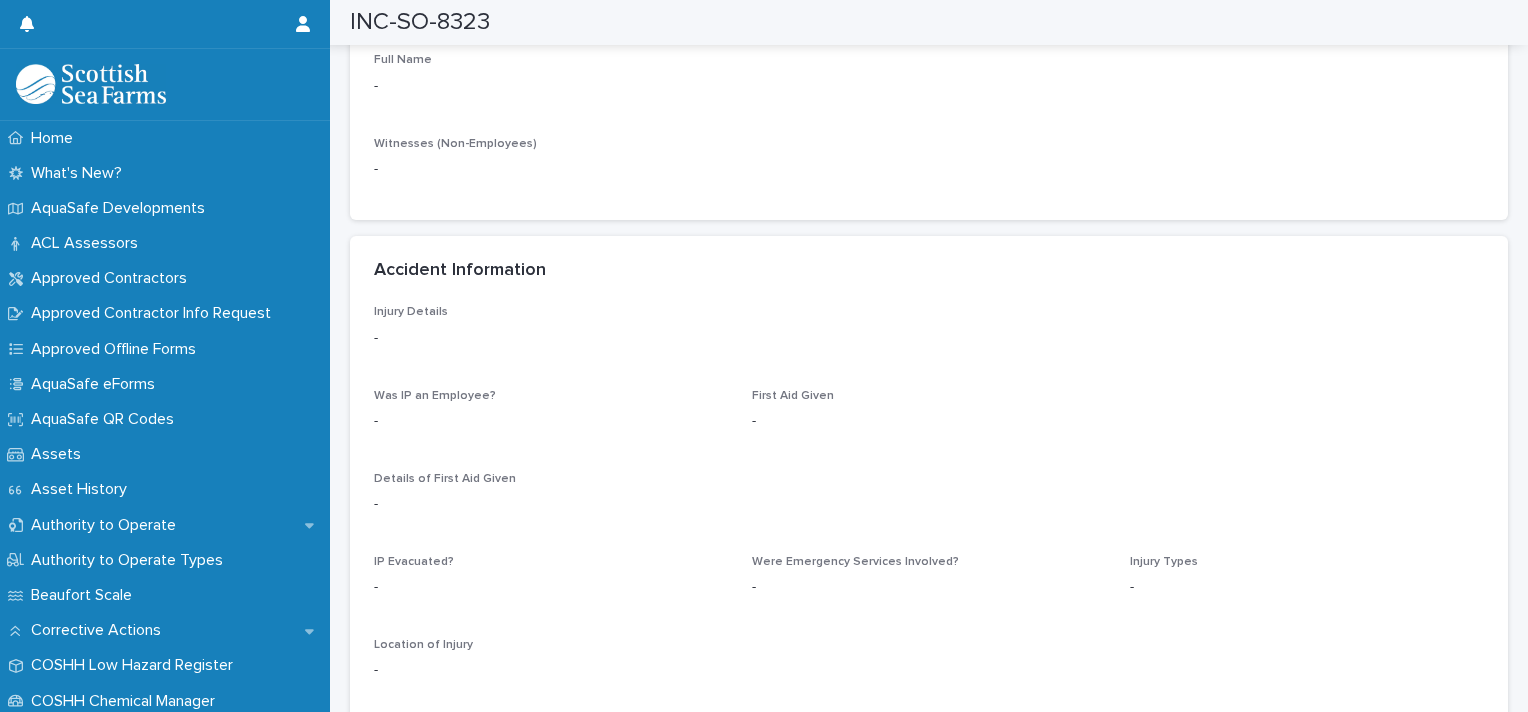scroll, scrollTop: 2224, scrollLeft: 0, axis: vertical 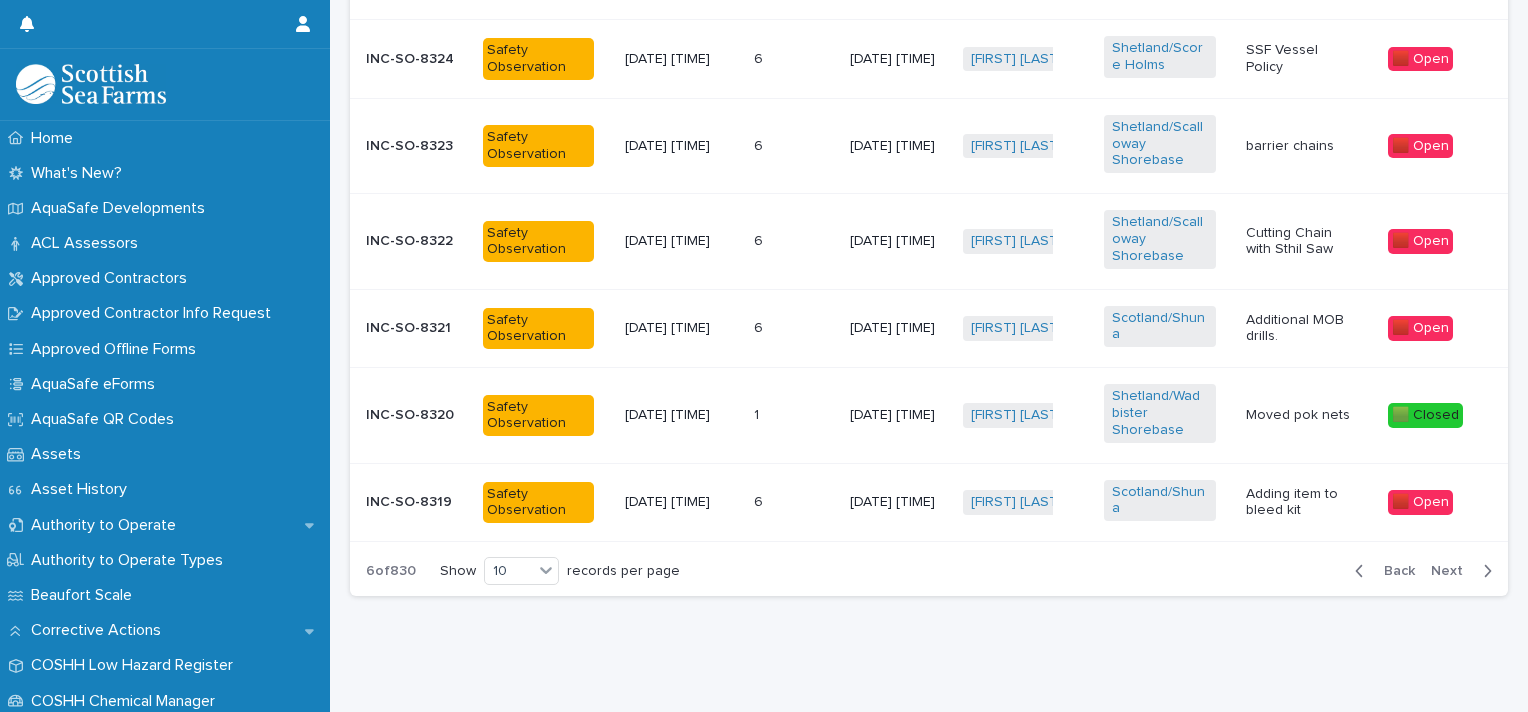 click on "Next" at bounding box center [1453, 571] 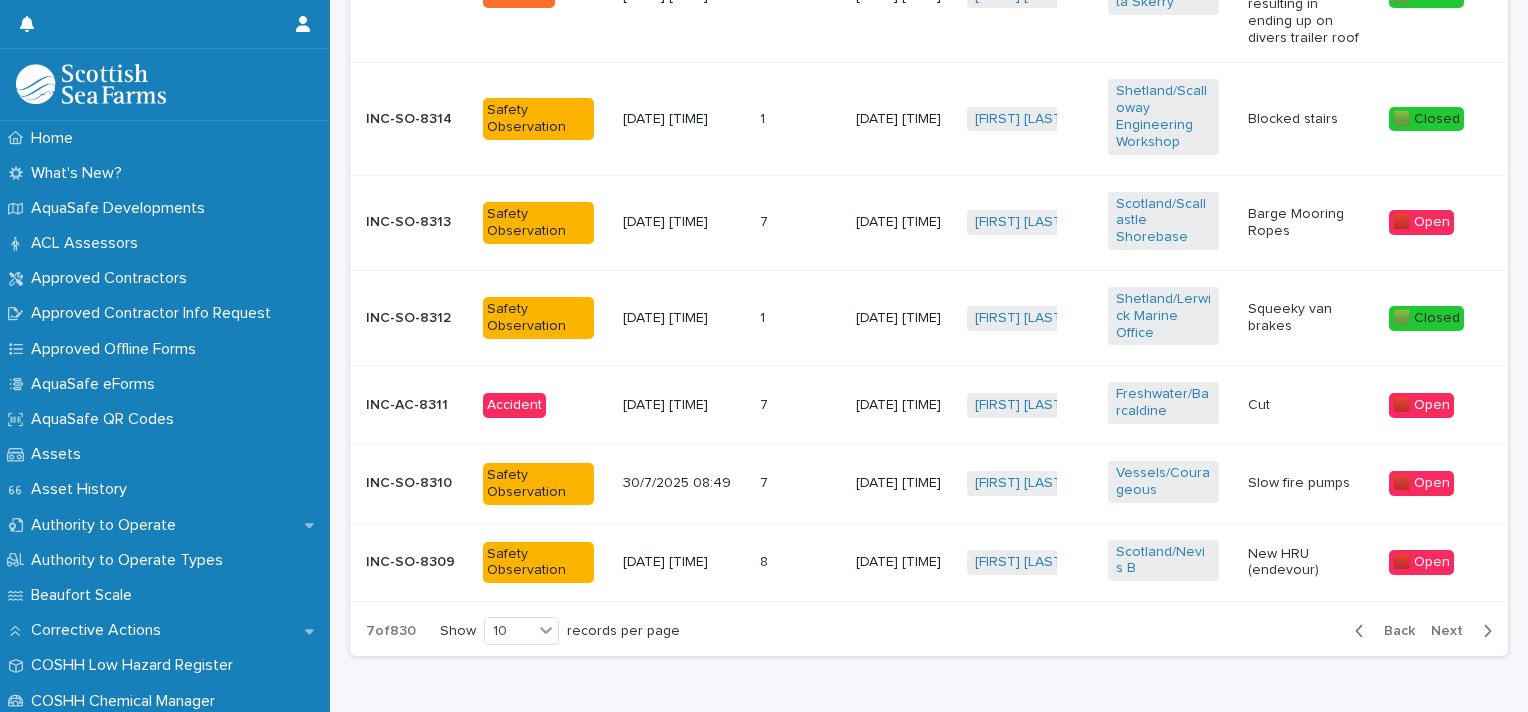 click on "Squeeky van brakes" at bounding box center (1303, 318) 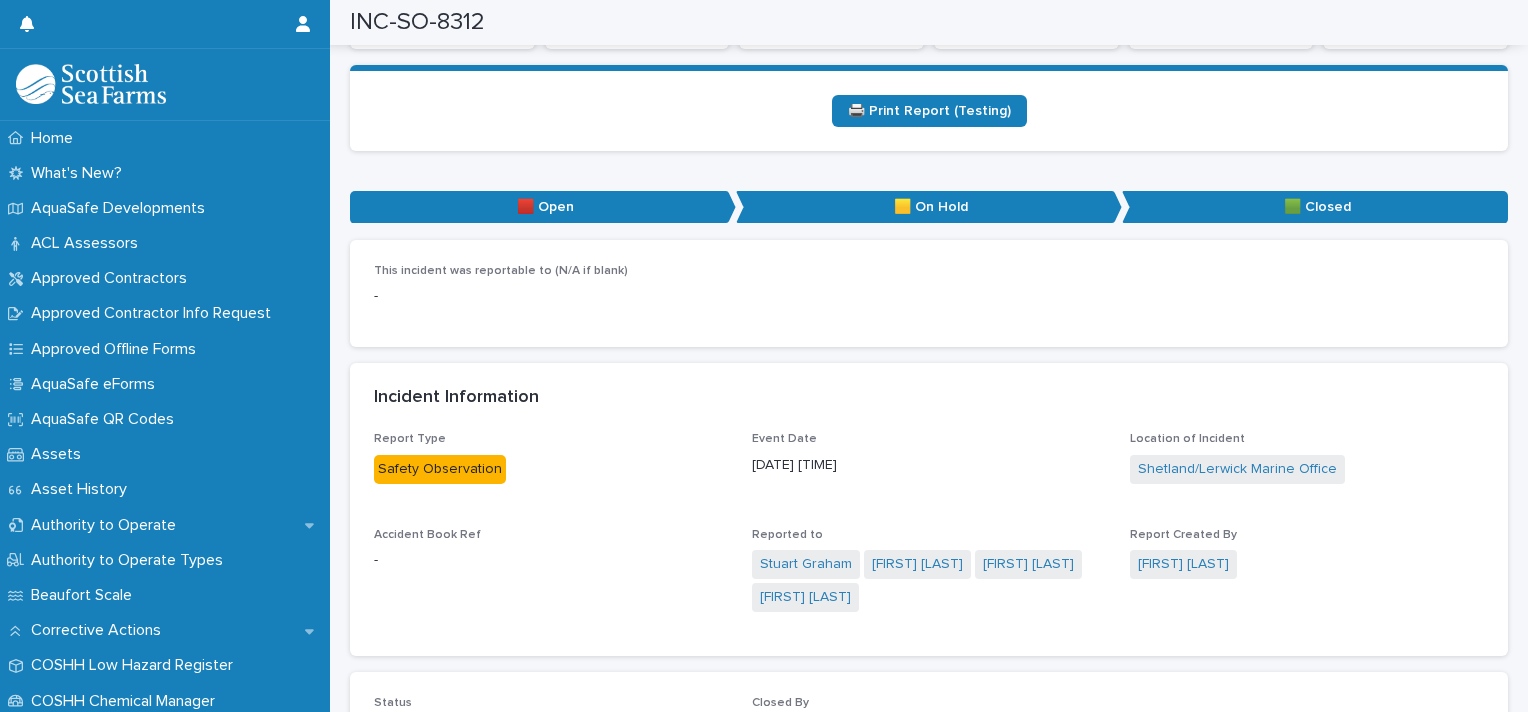 scroll, scrollTop: 0, scrollLeft: 0, axis: both 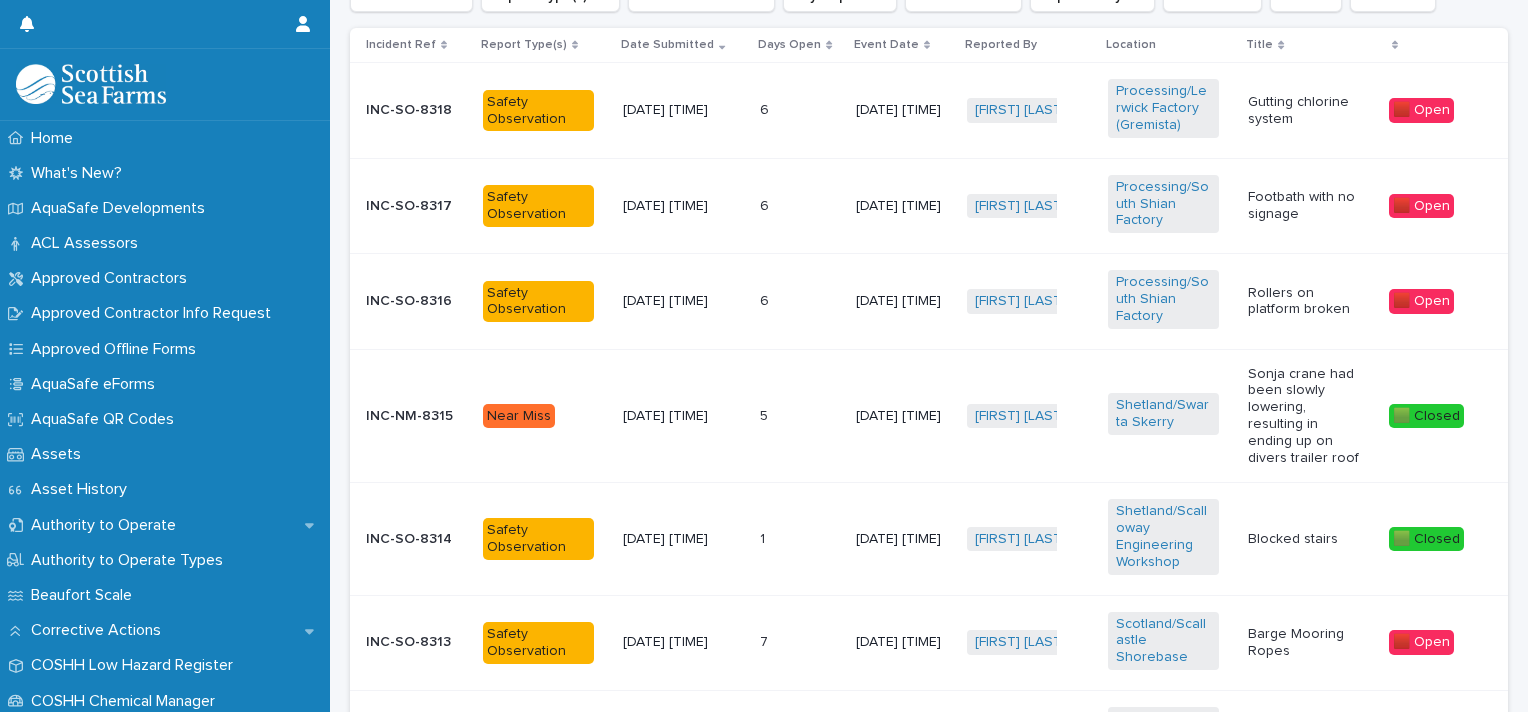 click on "Sonja crane had been slowly lowering, resulting in ending up on divers trailer roof" at bounding box center [1303, 416] 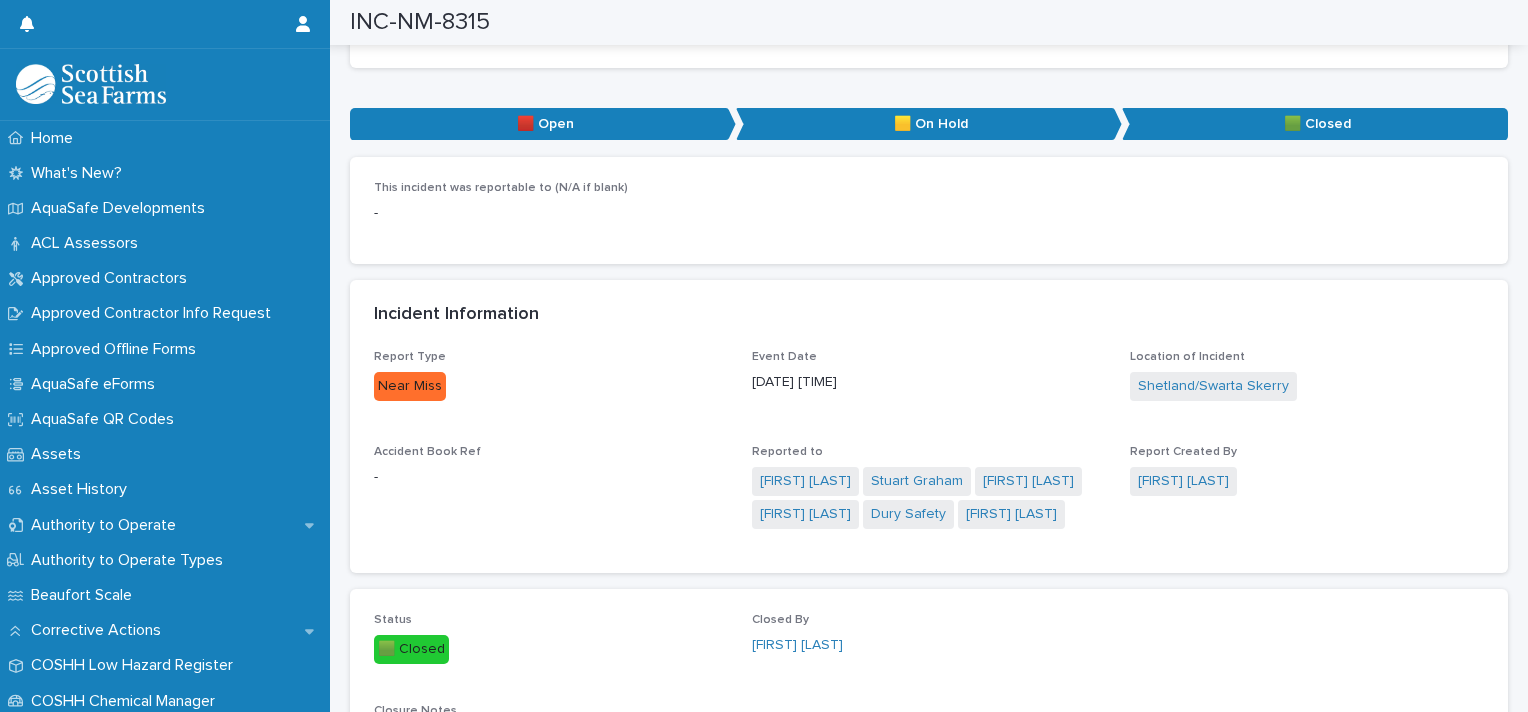 scroll, scrollTop: 658, scrollLeft: 0, axis: vertical 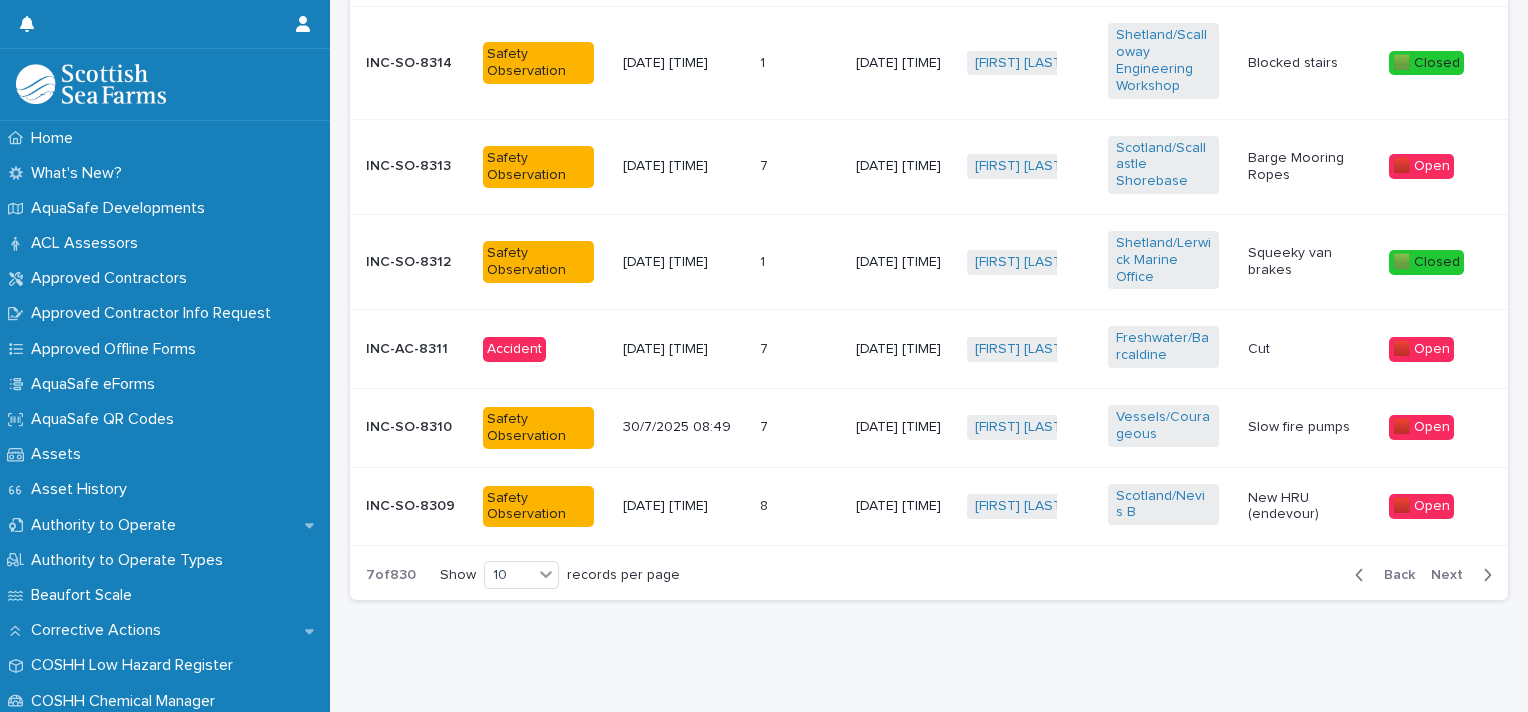 click on "Next" at bounding box center (1453, 575) 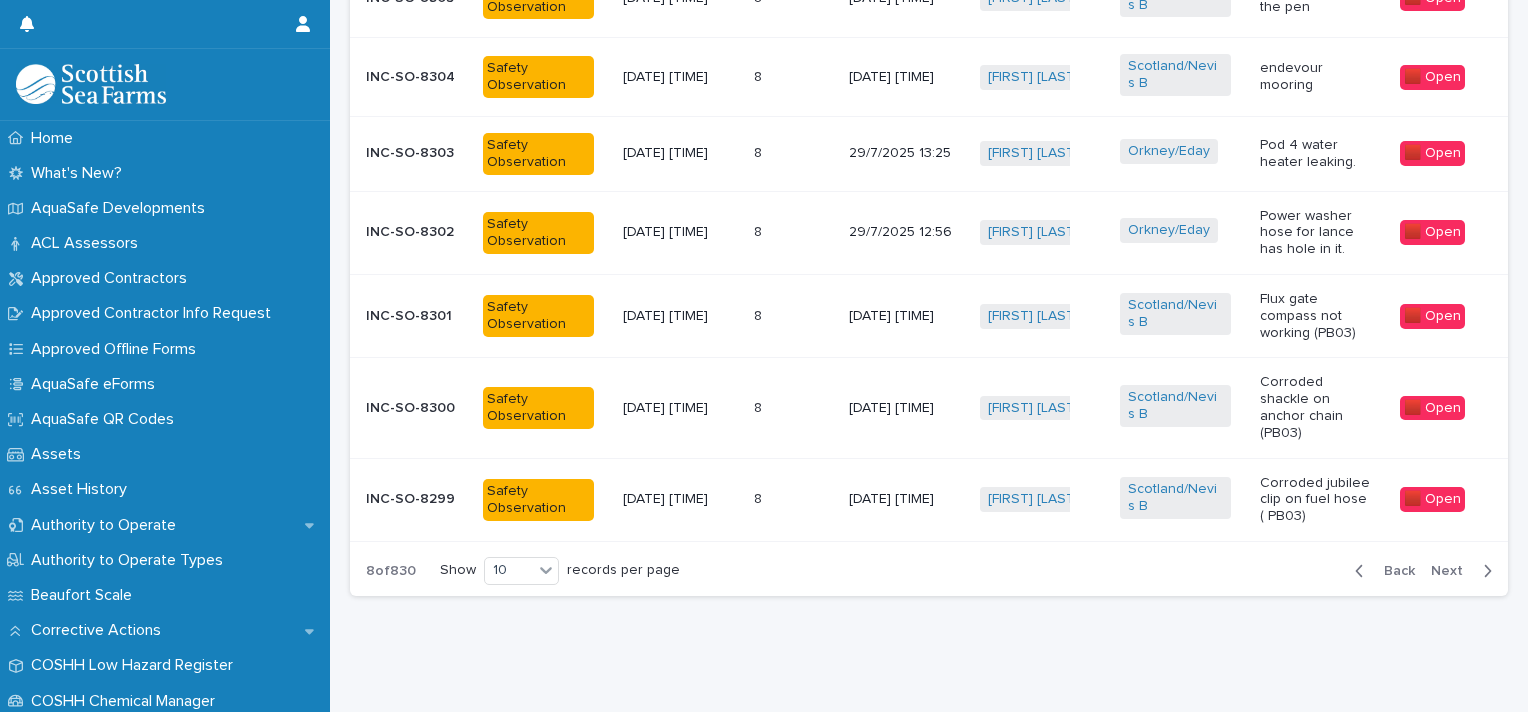 scroll, scrollTop: 1112, scrollLeft: 0, axis: vertical 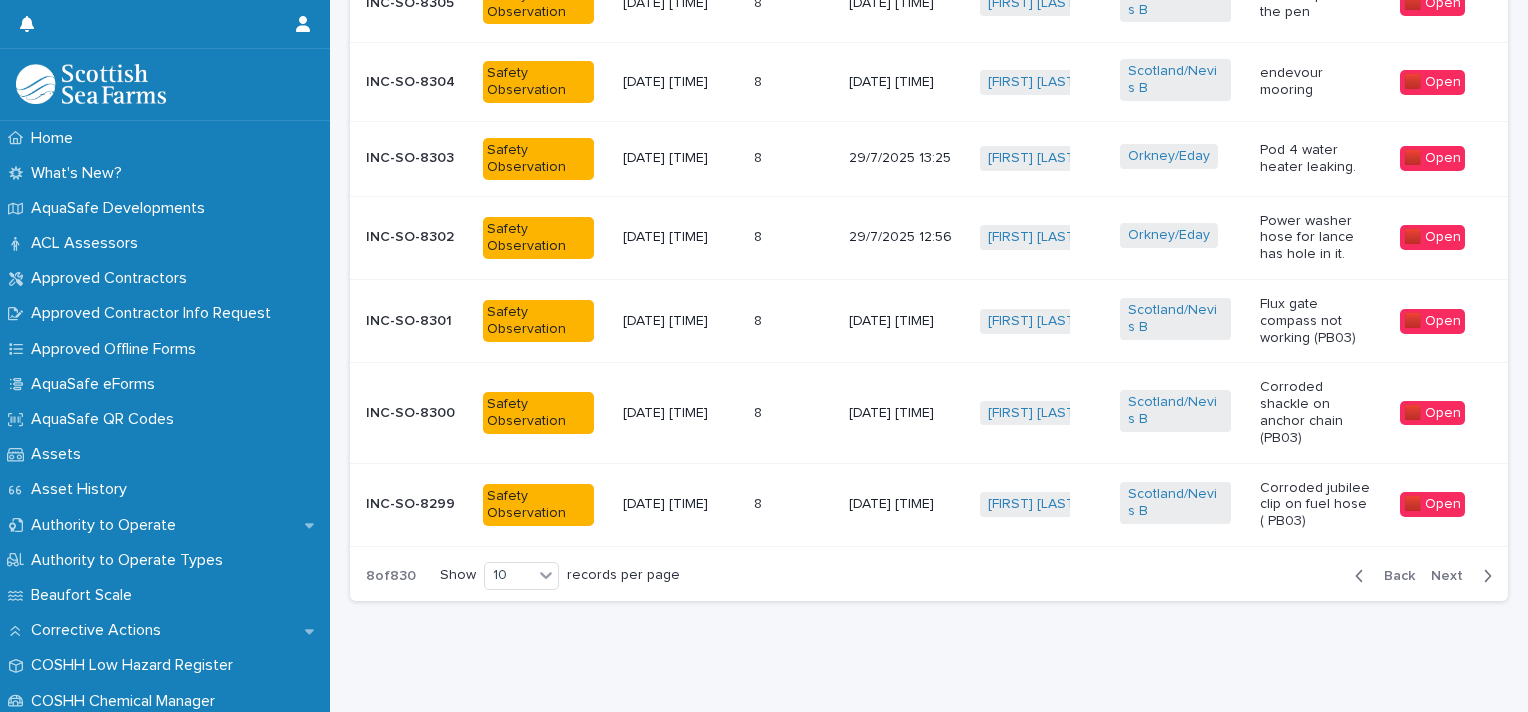 click on "Next" at bounding box center [1453, 576] 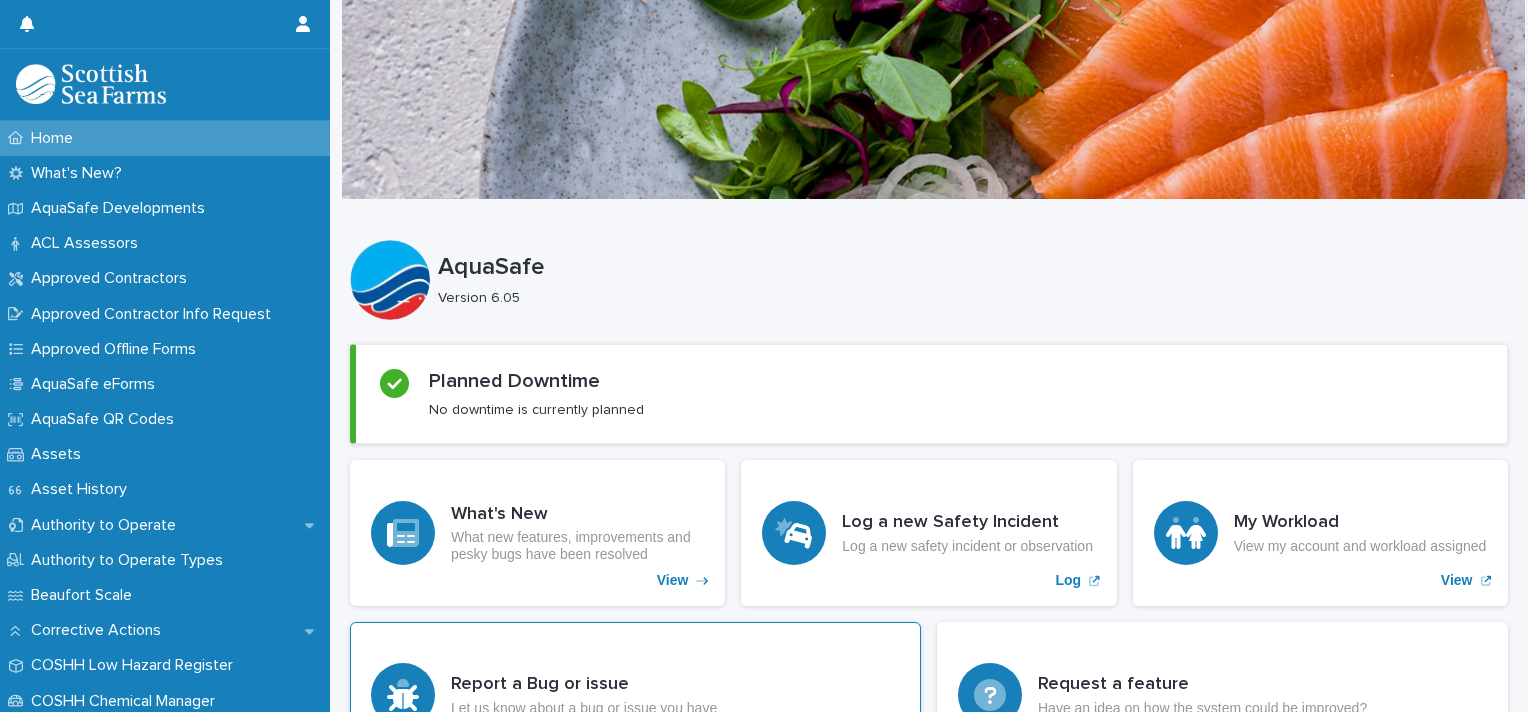 scroll, scrollTop: 0, scrollLeft: 0, axis: both 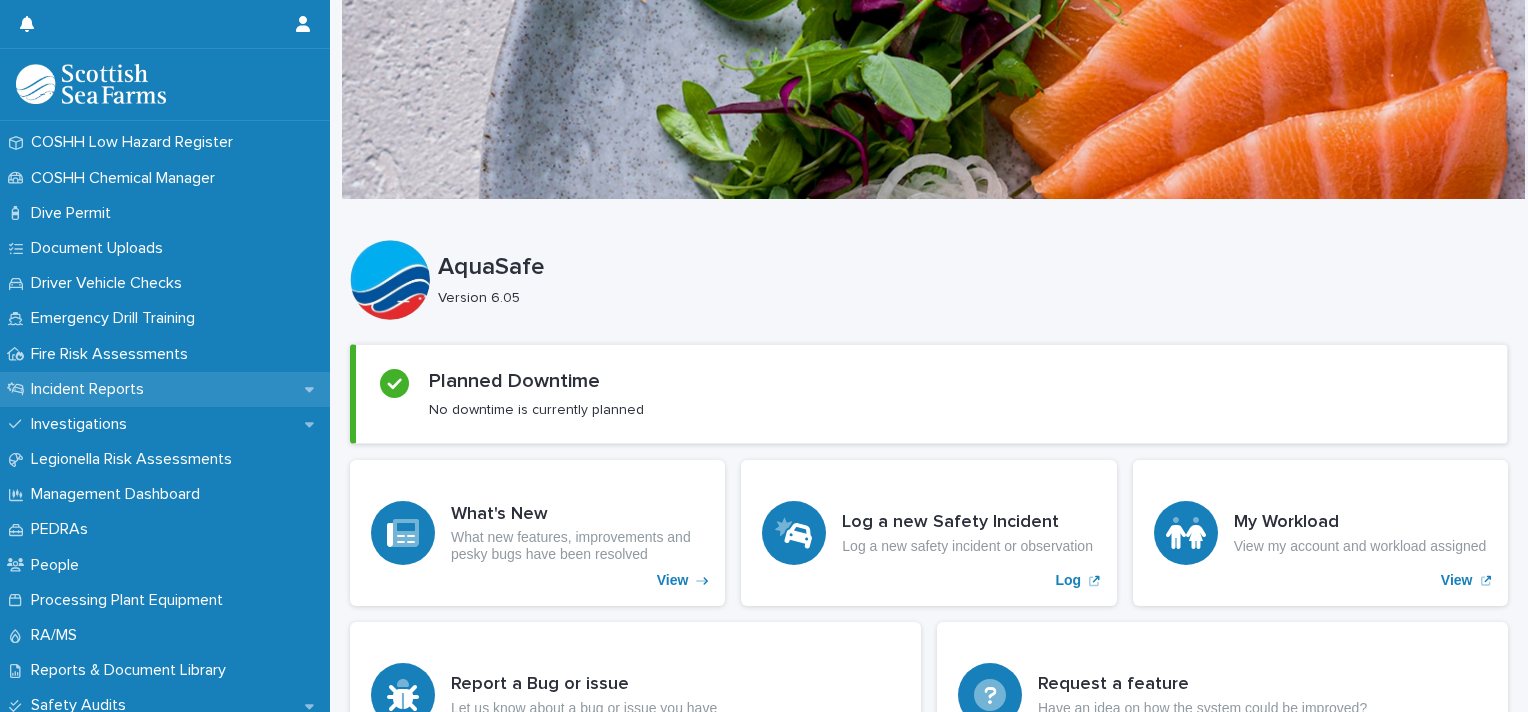 click on "Incident Reports" at bounding box center (165, 389) 